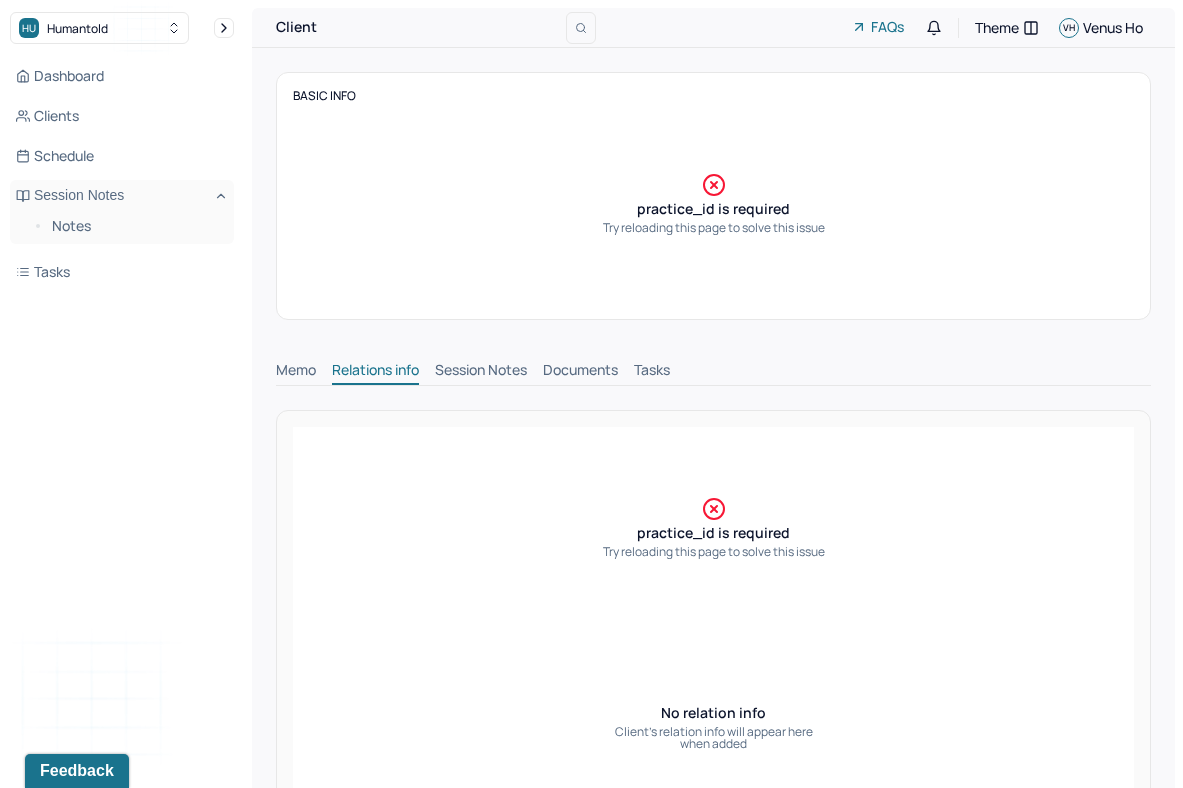scroll, scrollTop: 4, scrollLeft: 0, axis: vertical 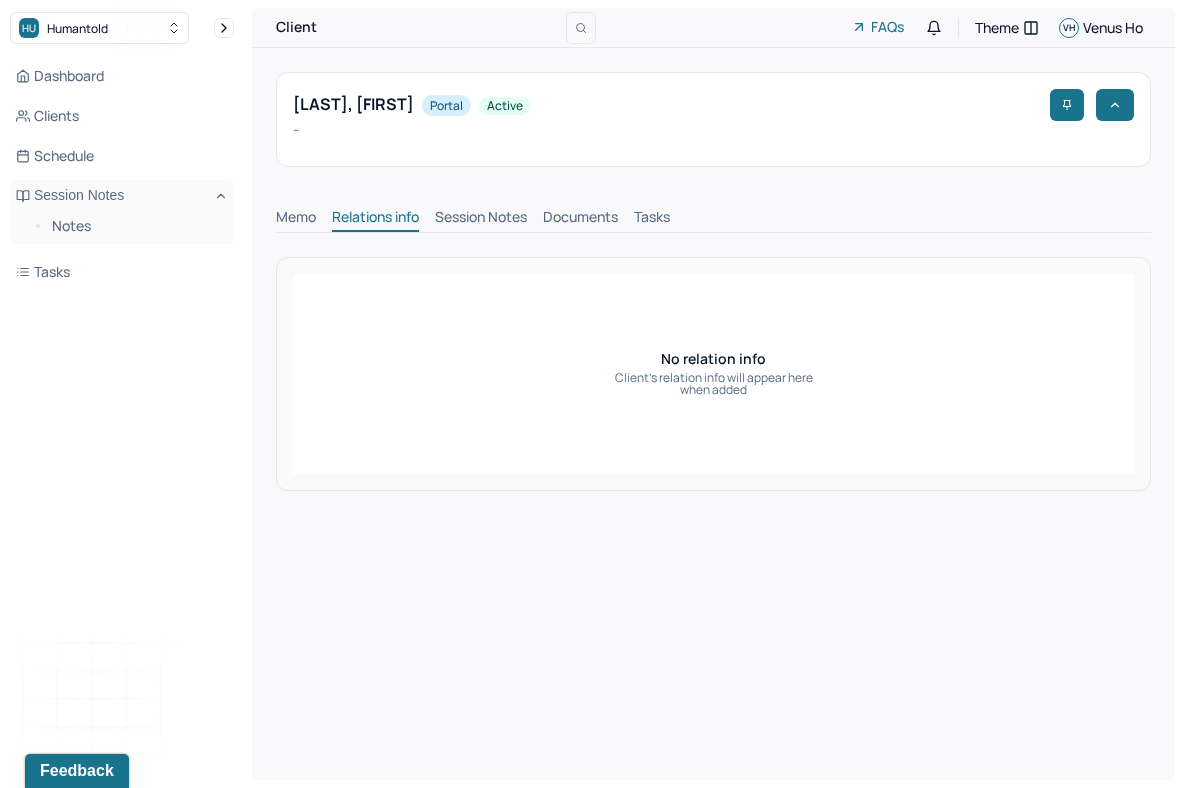 click on "No relation info Client's relation info will appear here when added" at bounding box center (713, 374) 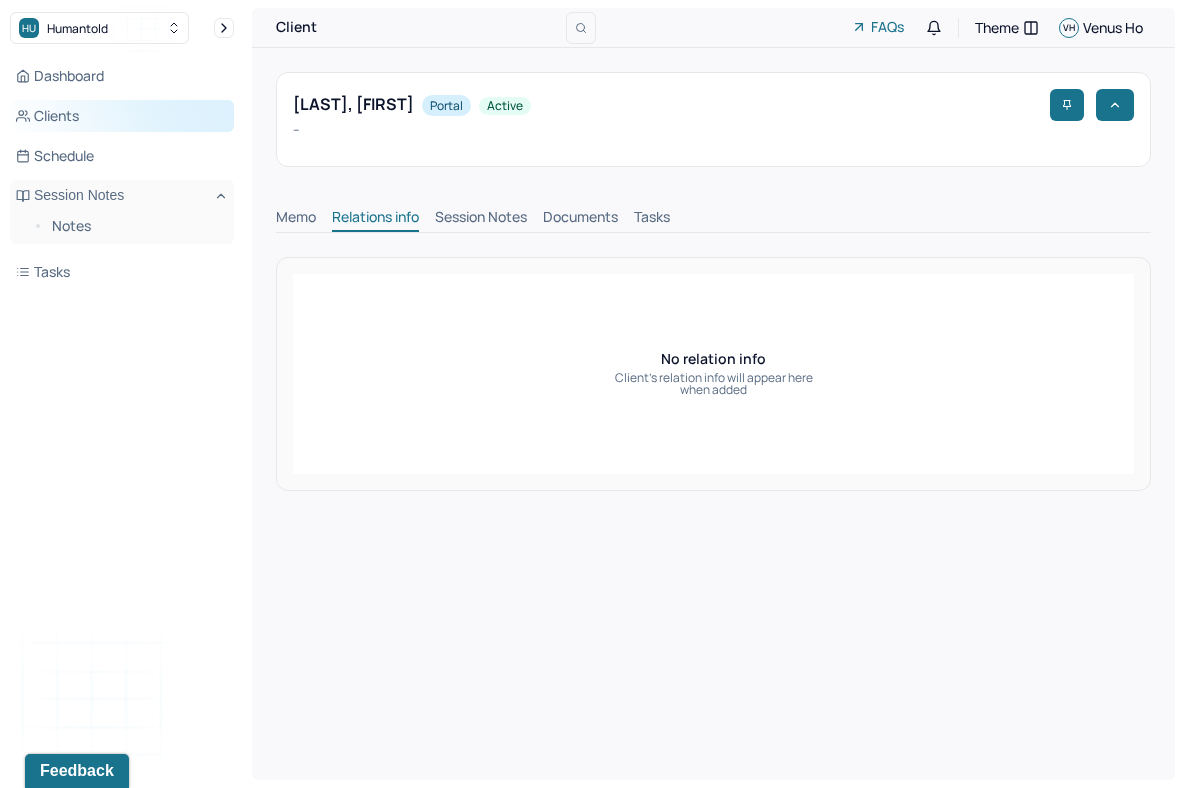 click on "Clients" at bounding box center [122, 116] 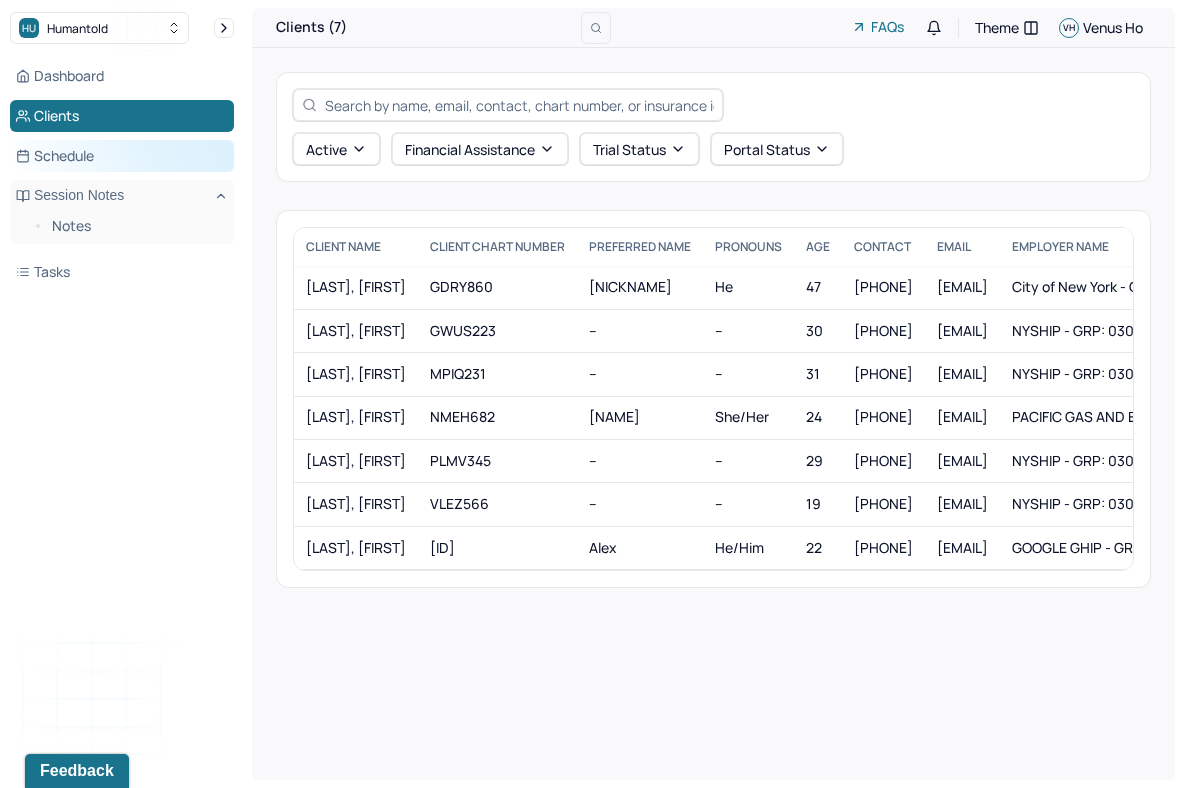 click on "Schedule" at bounding box center [122, 156] 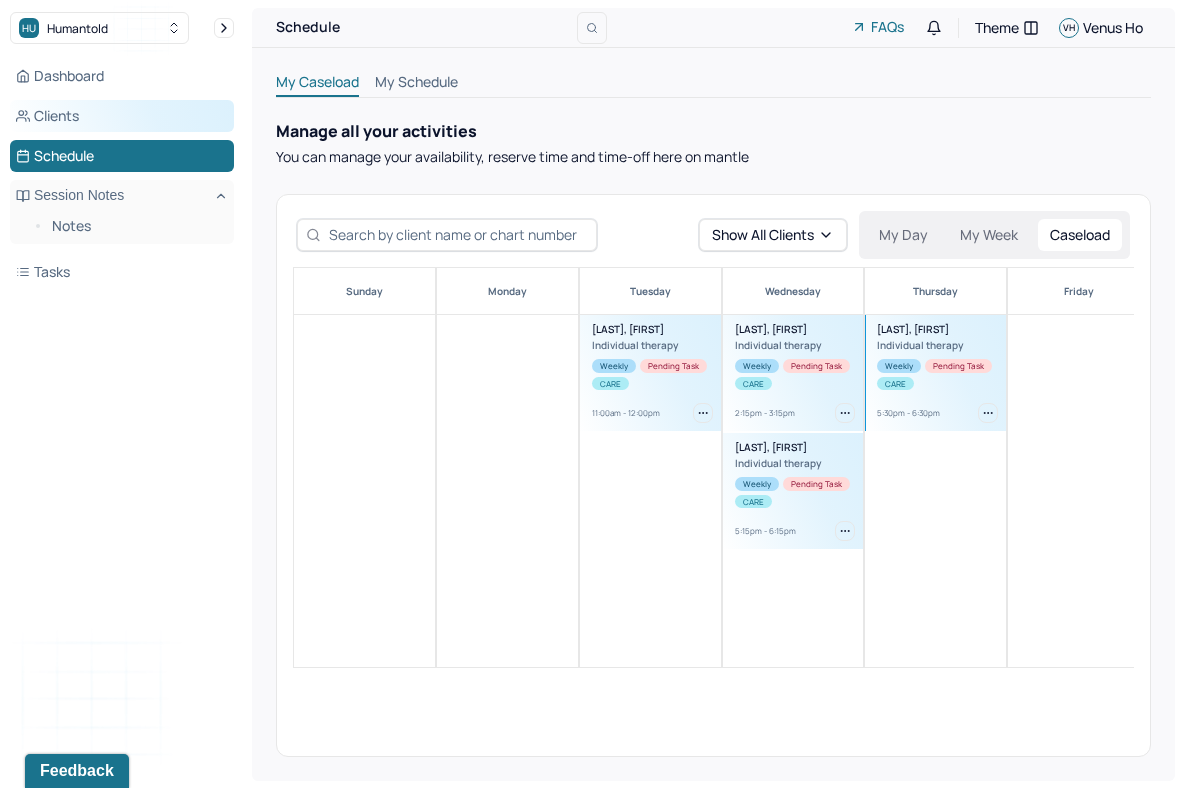 click on "Clients" at bounding box center [122, 116] 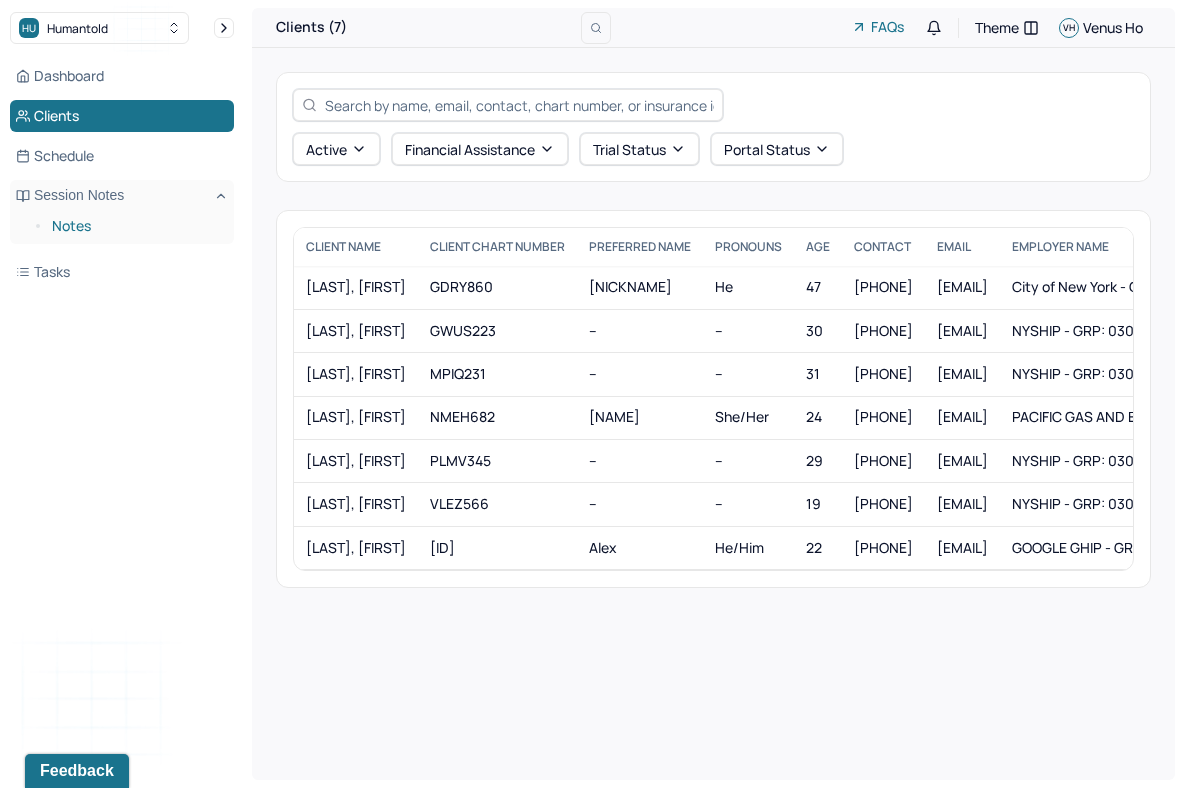 click on "Notes" at bounding box center [135, 226] 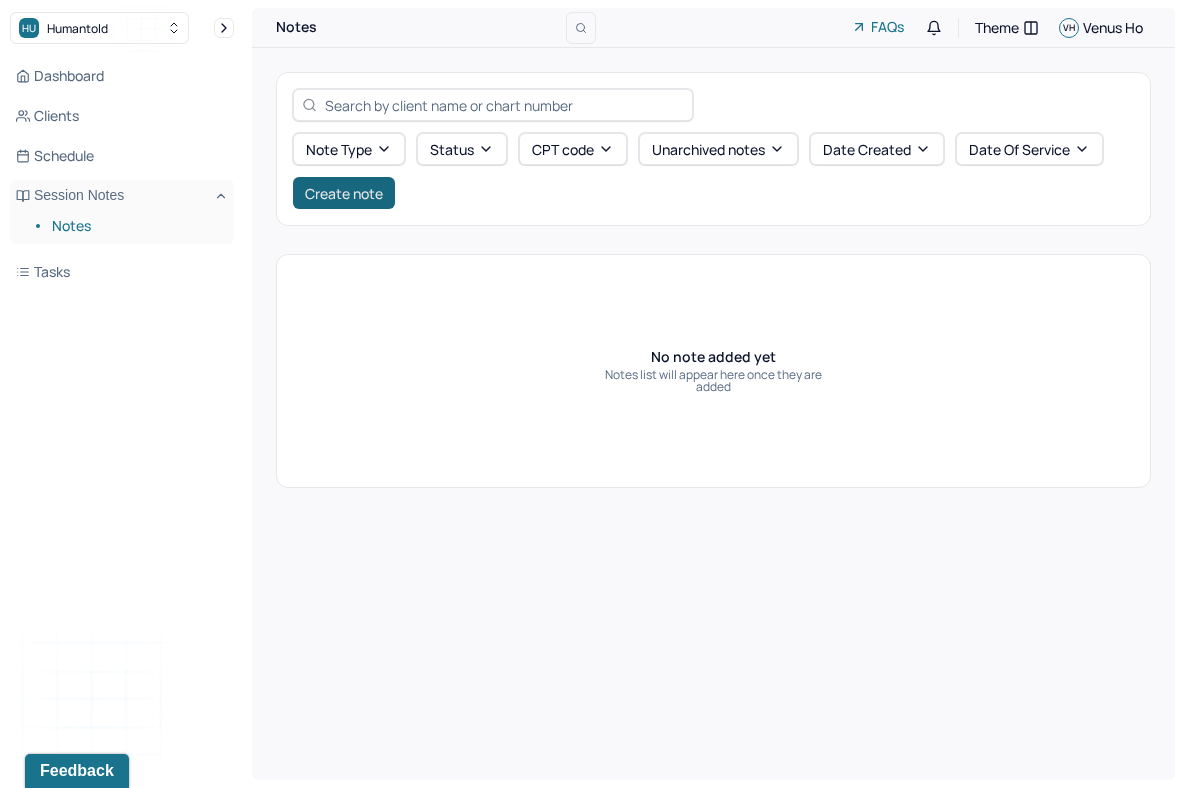 click on "Create note" at bounding box center (344, 193) 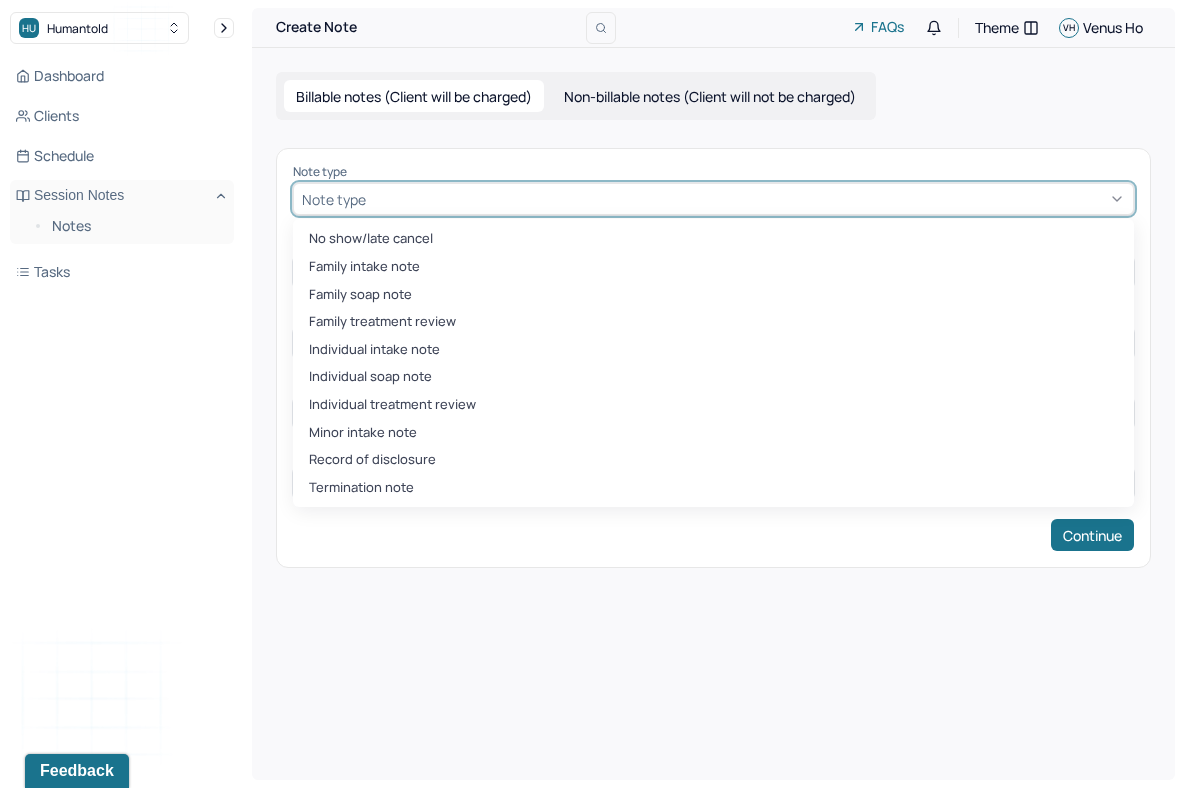 click at bounding box center (747, 199) 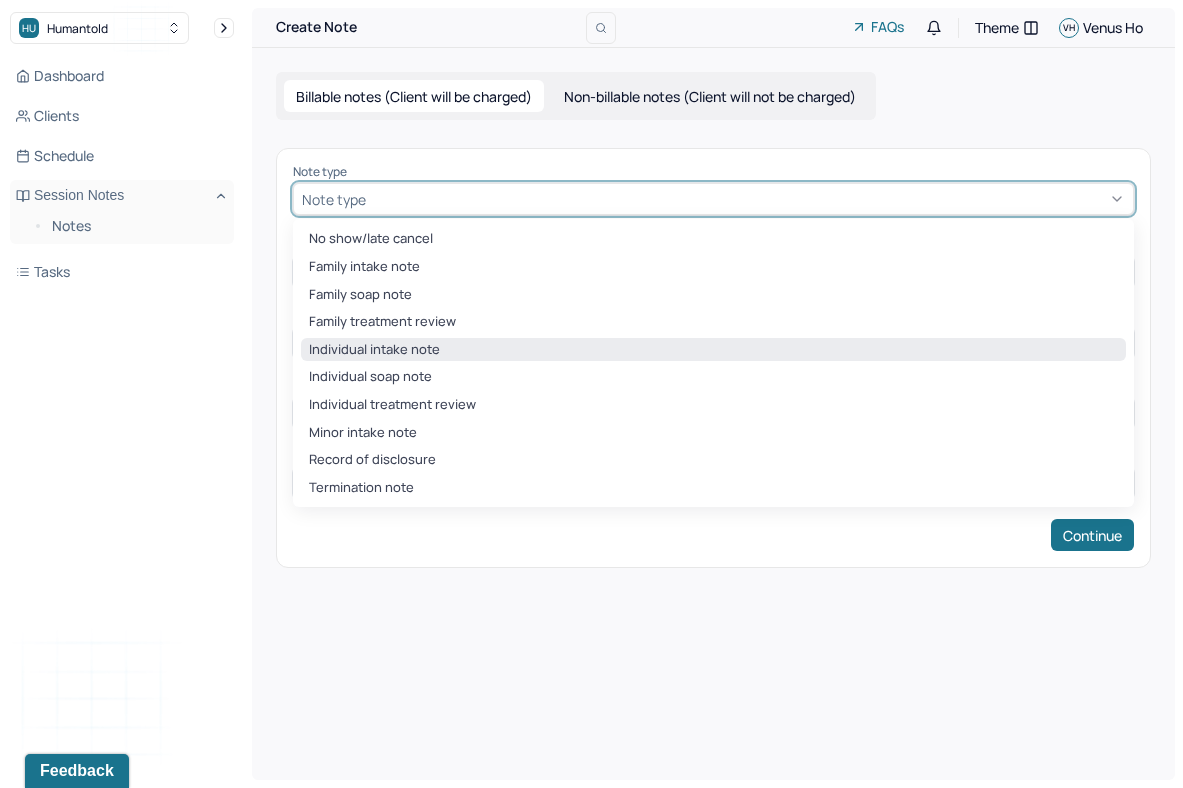 click on "Individual intake note" at bounding box center (713, 350) 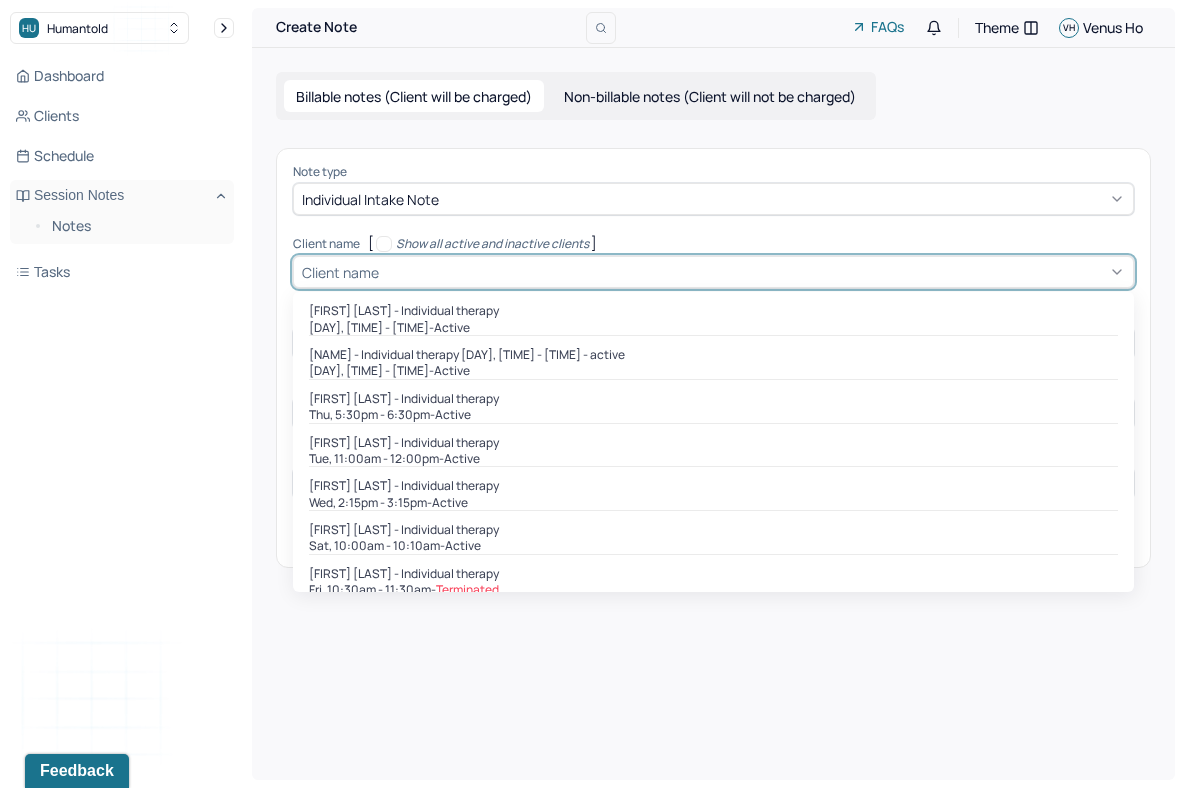 click at bounding box center [754, 272] 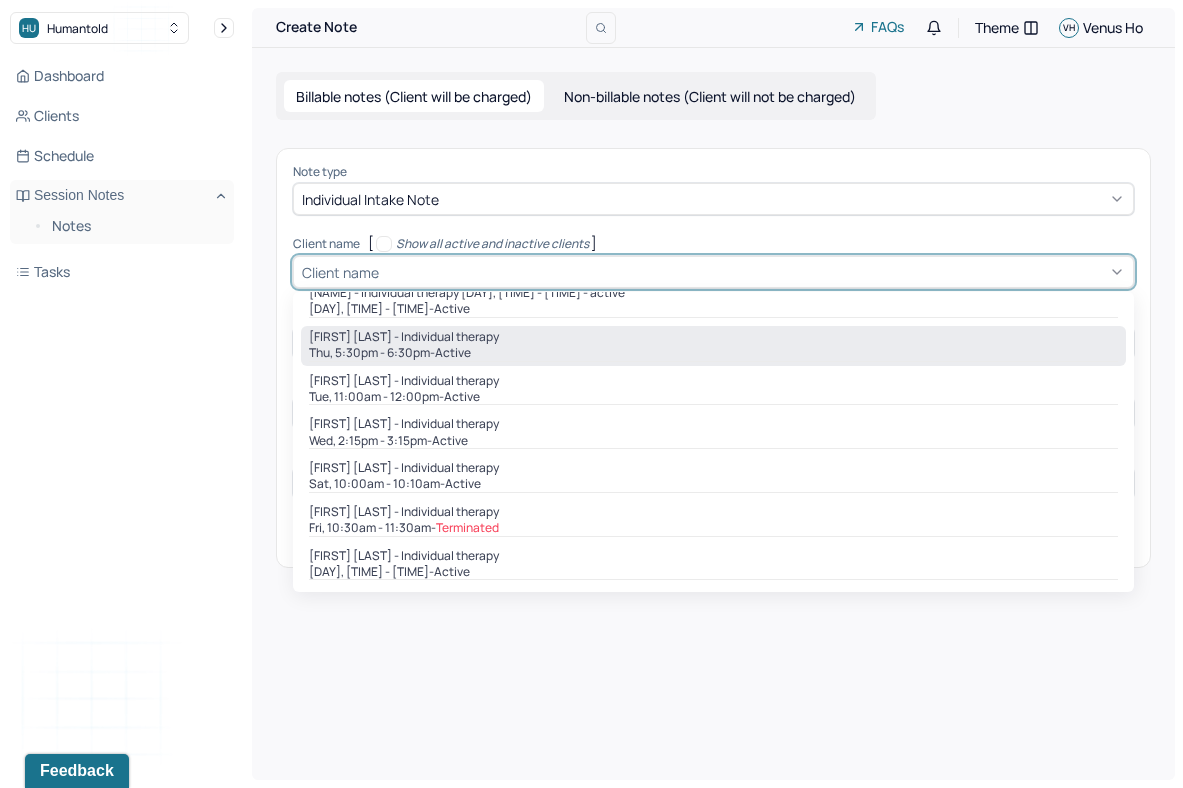 scroll, scrollTop: 0, scrollLeft: 0, axis: both 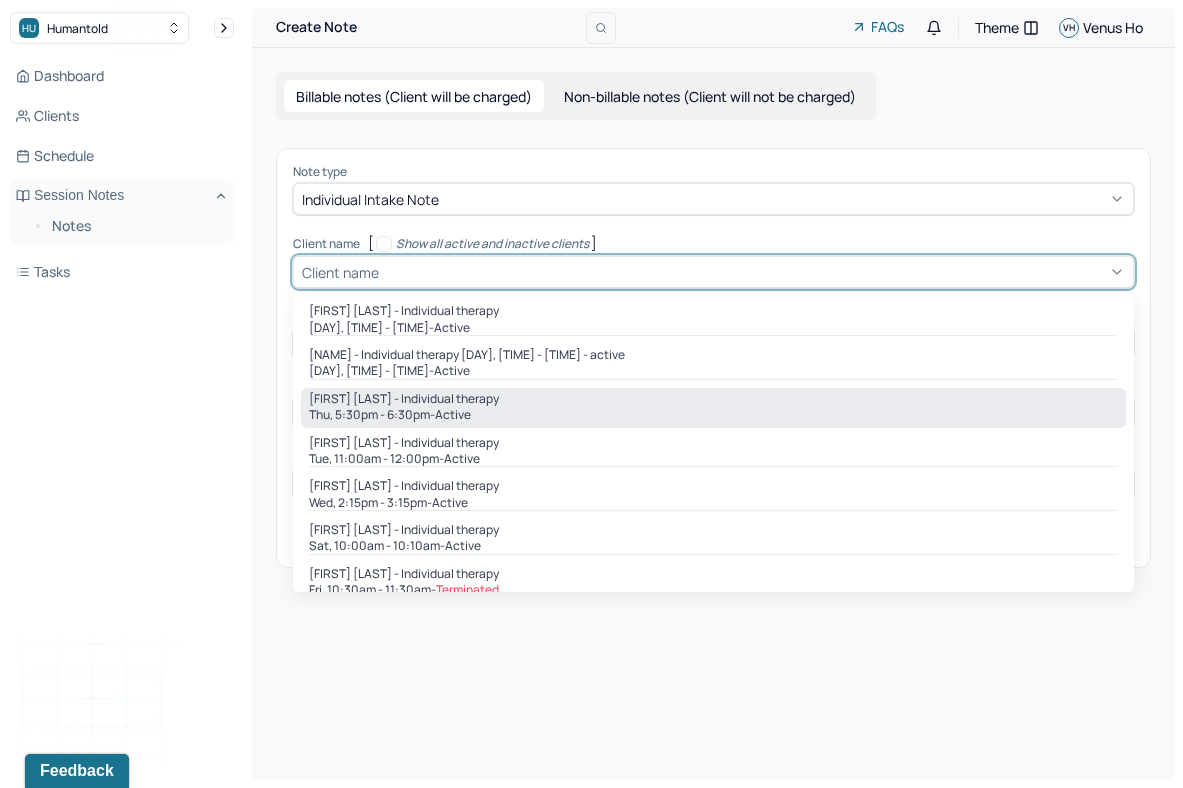click on "[NAME] - Individual therapy [DAY], [TIME] - [TIME] - active" at bounding box center [713, 364] 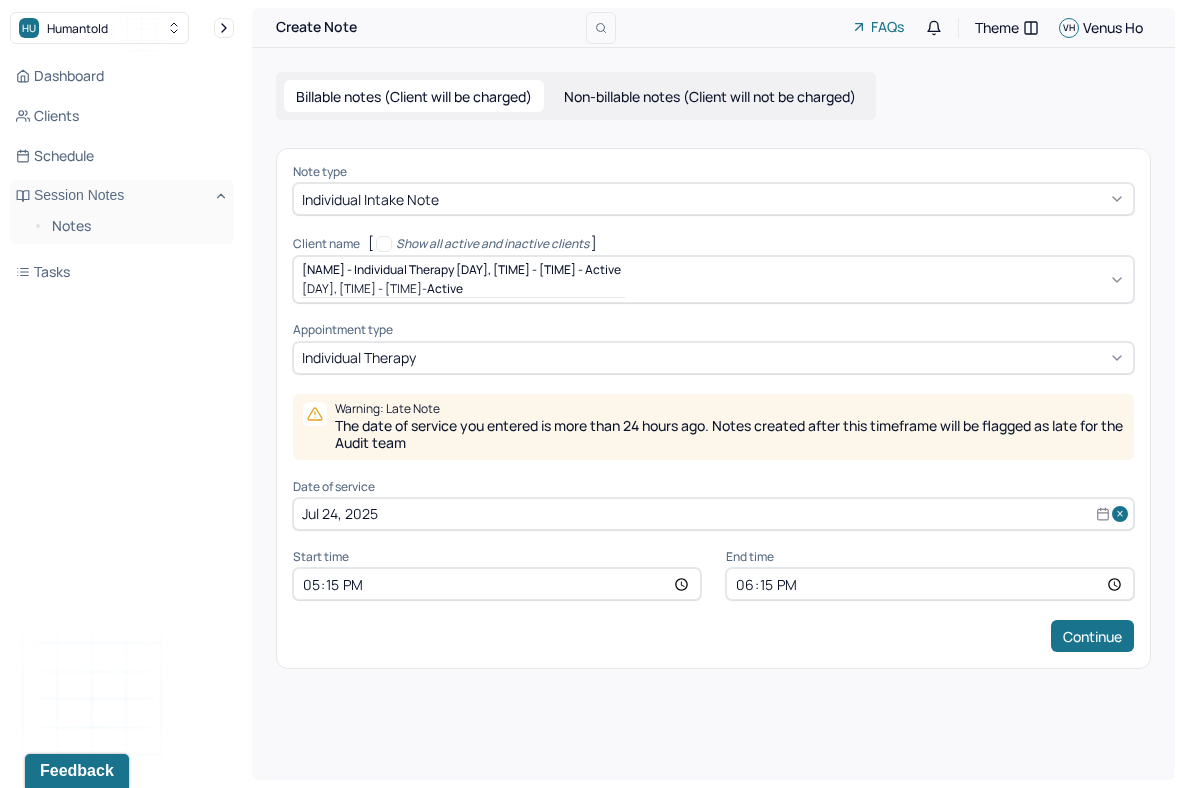 drag, startPoint x: 1106, startPoint y: 633, endPoint x: 809, endPoint y: 530, distance: 314.3533 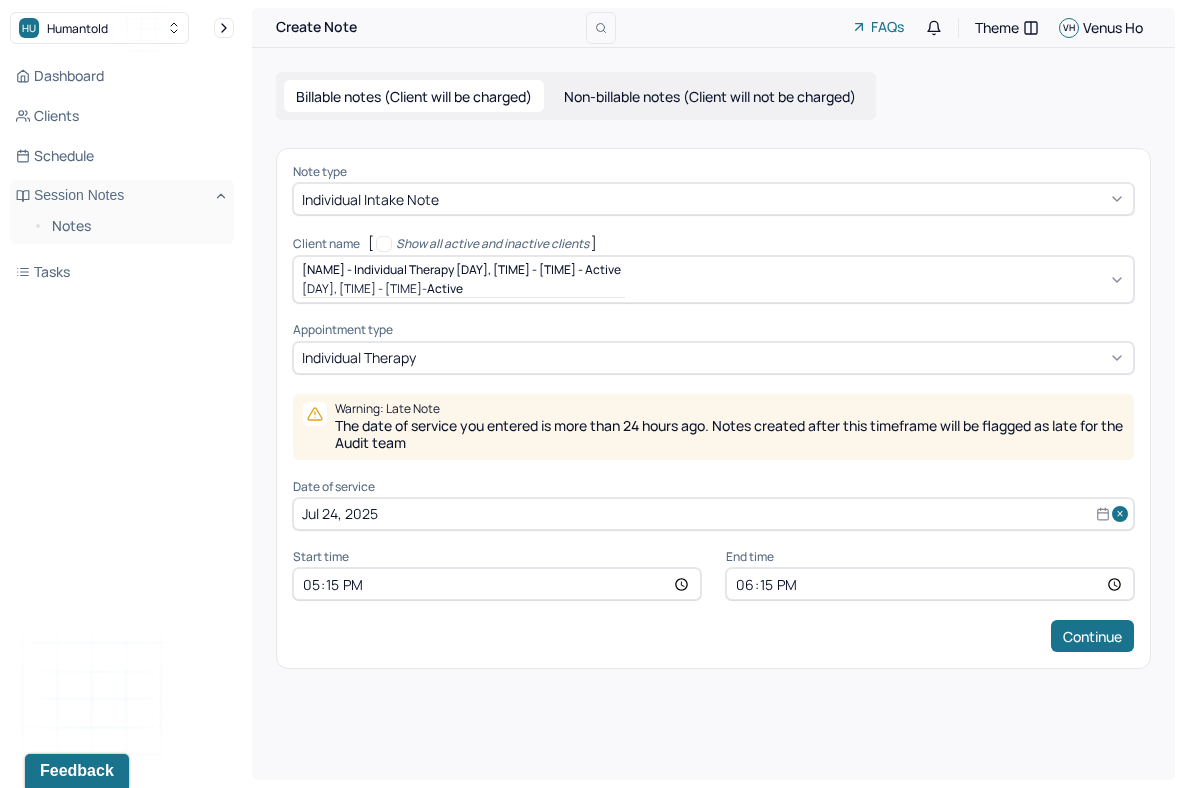 click on "Note type Individual intake note Client name [ Show all active and inactive clients ] [NAME] - Individual therapy [DAY], [TIME] - [TIME] - active Supervisee name [NAME] Appointment type individual therapy Warning: Late Note The date of service you entered is more than 24 hours ago. Notes created after this timeframe will be flagged as late for the Audit team Date of service [DATE] Start time [TIME] End time [TIME] Continue" at bounding box center (713, 408) 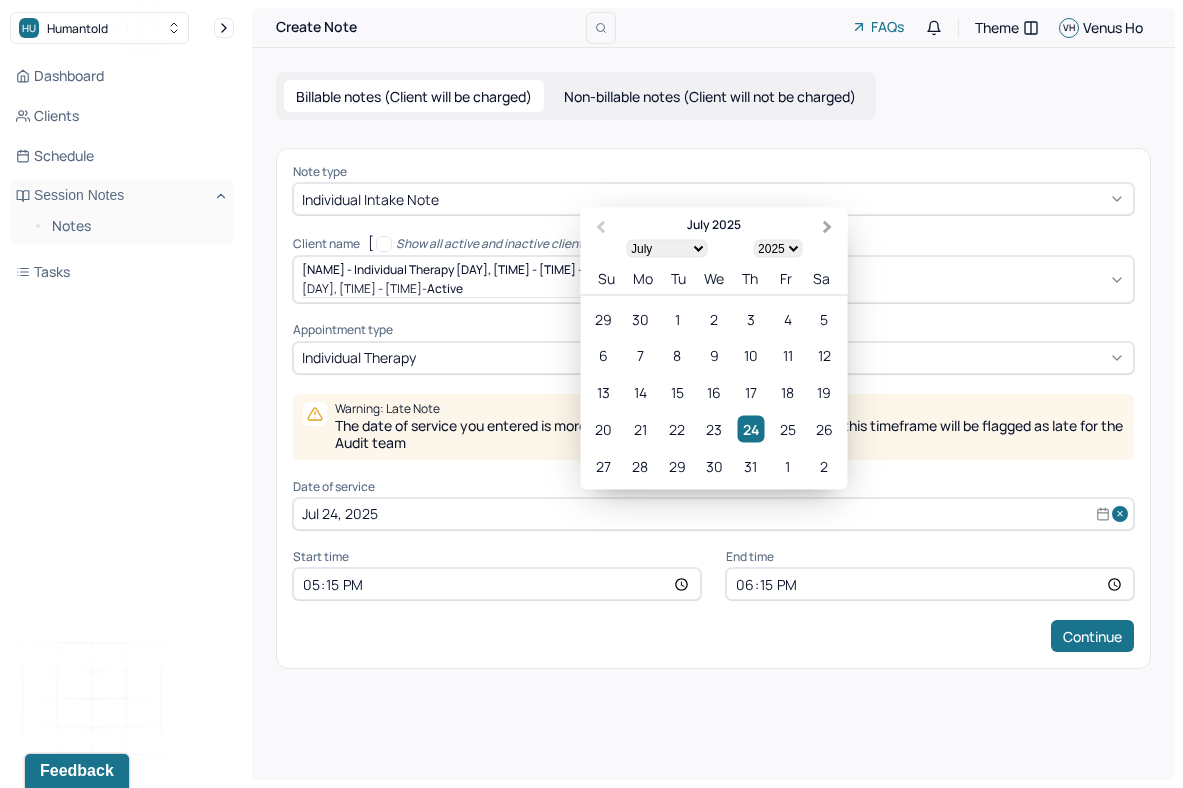 click on "Next Month" at bounding box center (830, 228) 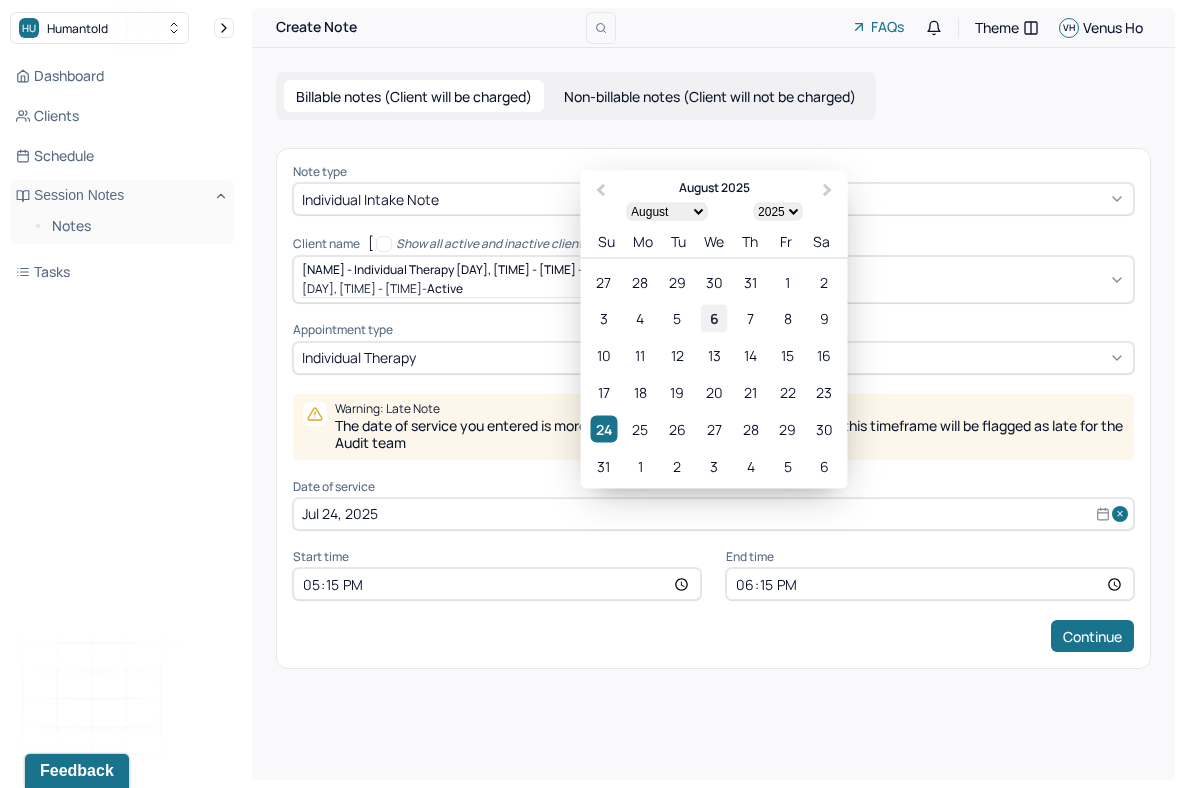click on "6" at bounding box center (713, 318) 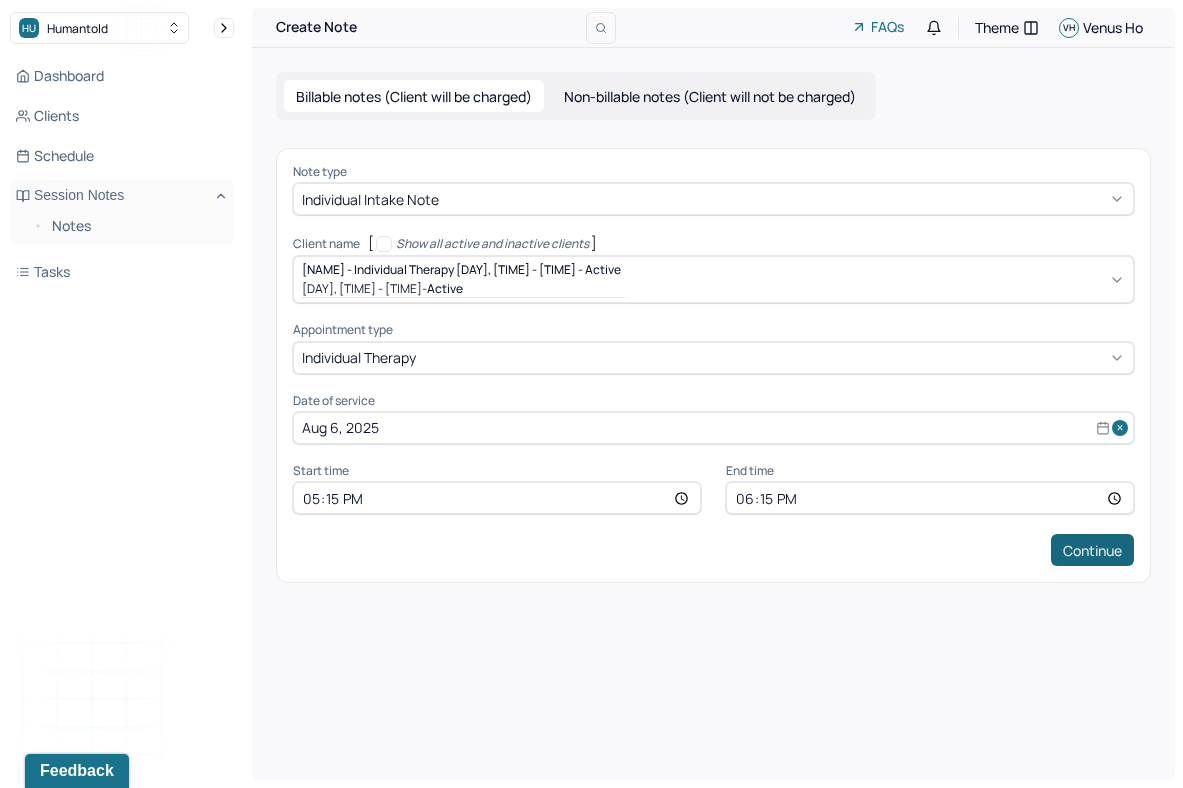 click on "Continue" at bounding box center [1092, 550] 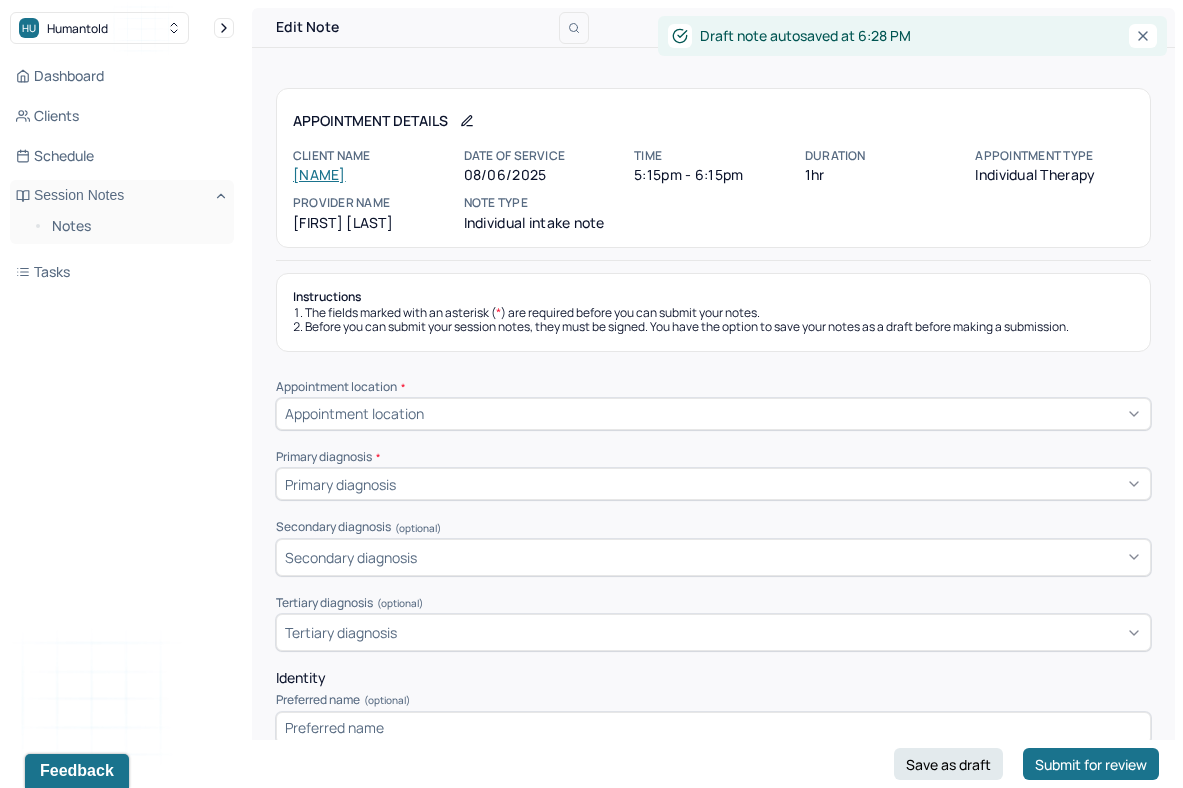 click on "Appointment Details Client name [NAME] Date of service [DATE] Time [TIME] - [TIME] Duration 1hr Appointment type individual therapy Provider name [NAME] Note type Individual intake note Instructions The fields marked with an asterisk ( * ) are required before you can submit your notes. Before you can submit your session notes, they must be signed. You have the option to save your notes as a draft before making a submission. Appointment location * Appointment location Primary diagnosis * Primary diagnosis Secondary diagnosis (optional) Secondary diagnosis Tertiary diagnosis (optional) Tertiary diagnosis Identity Preferred name (optional) Gender * Gender Pronouns (optional) Religion (optional) Religion Education (optional) Education Race (optional) Race Ethnicity (optional) Sexual orientation (optional) Sexual orientation Current employment (optional) Current employment details (optional) Relationship status (optional) Relationship status Name of partner (optional) Emergency contact information No" at bounding box center [713, 4545] 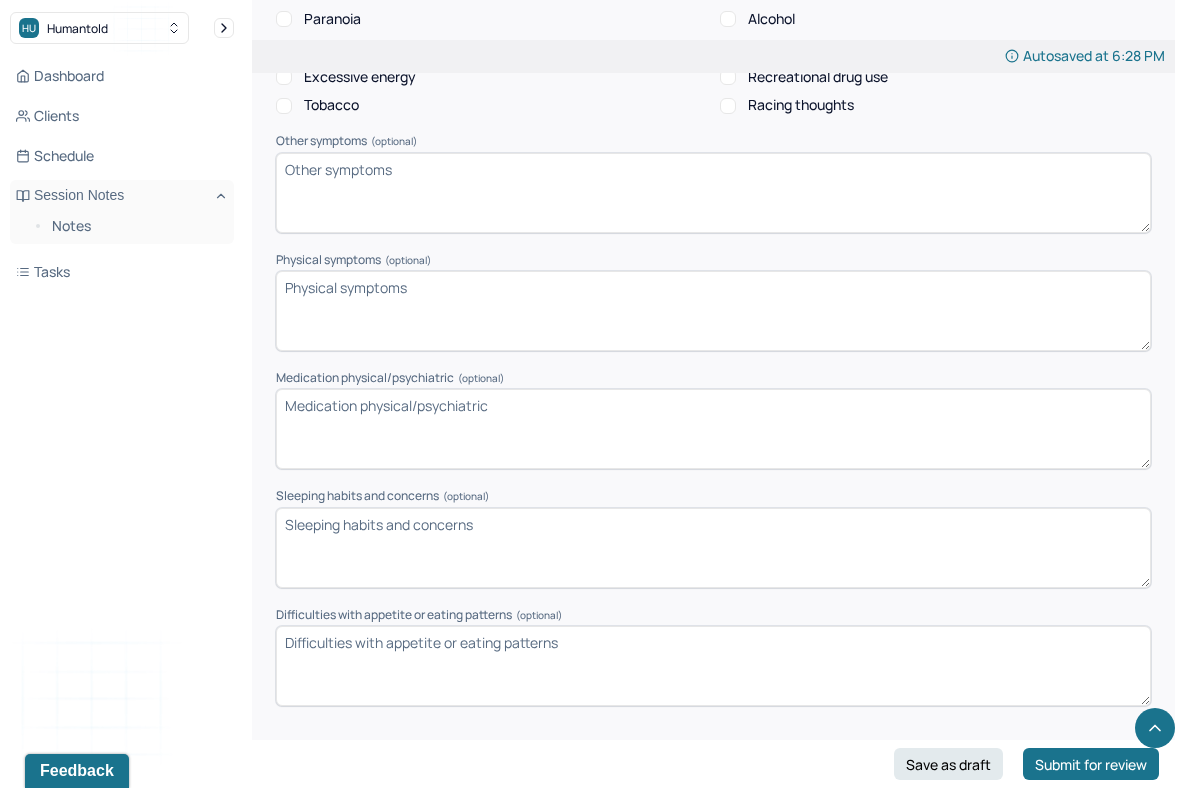 scroll, scrollTop: 2218, scrollLeft: 0, axis: vertical 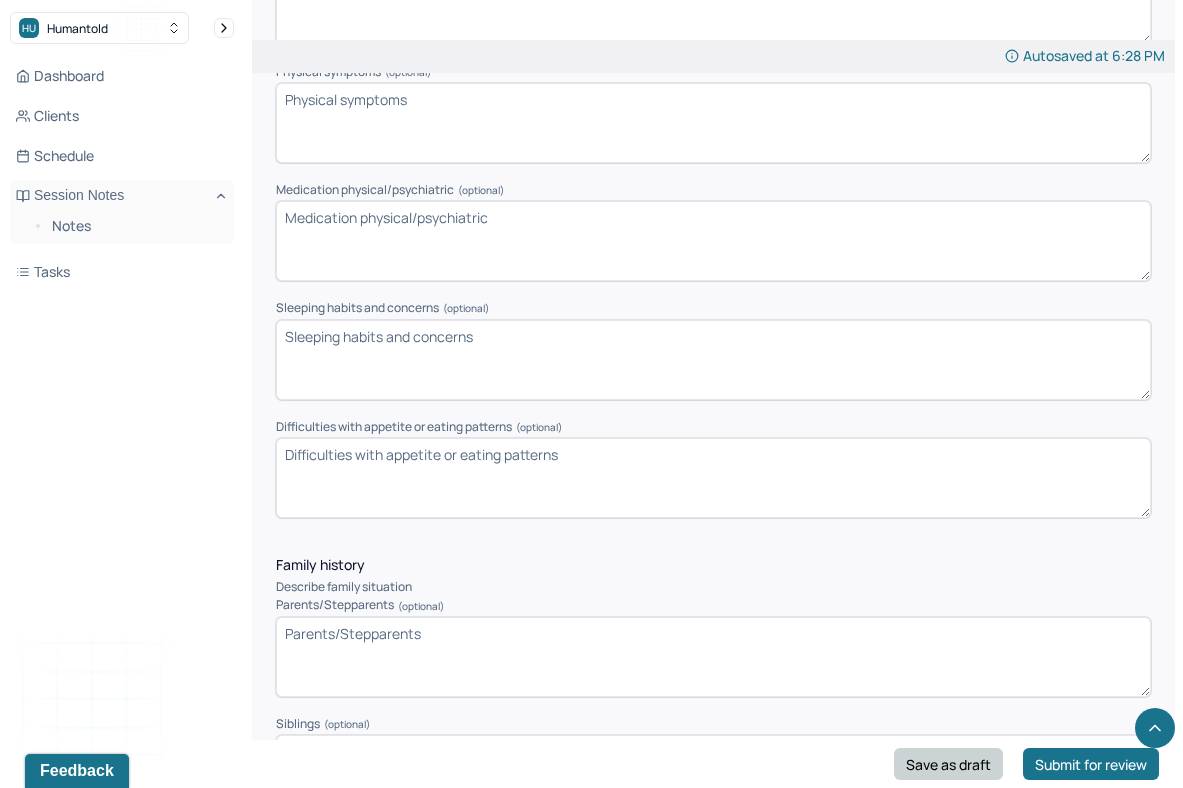 click on "Save as draft" at bounding box center [948, 764] 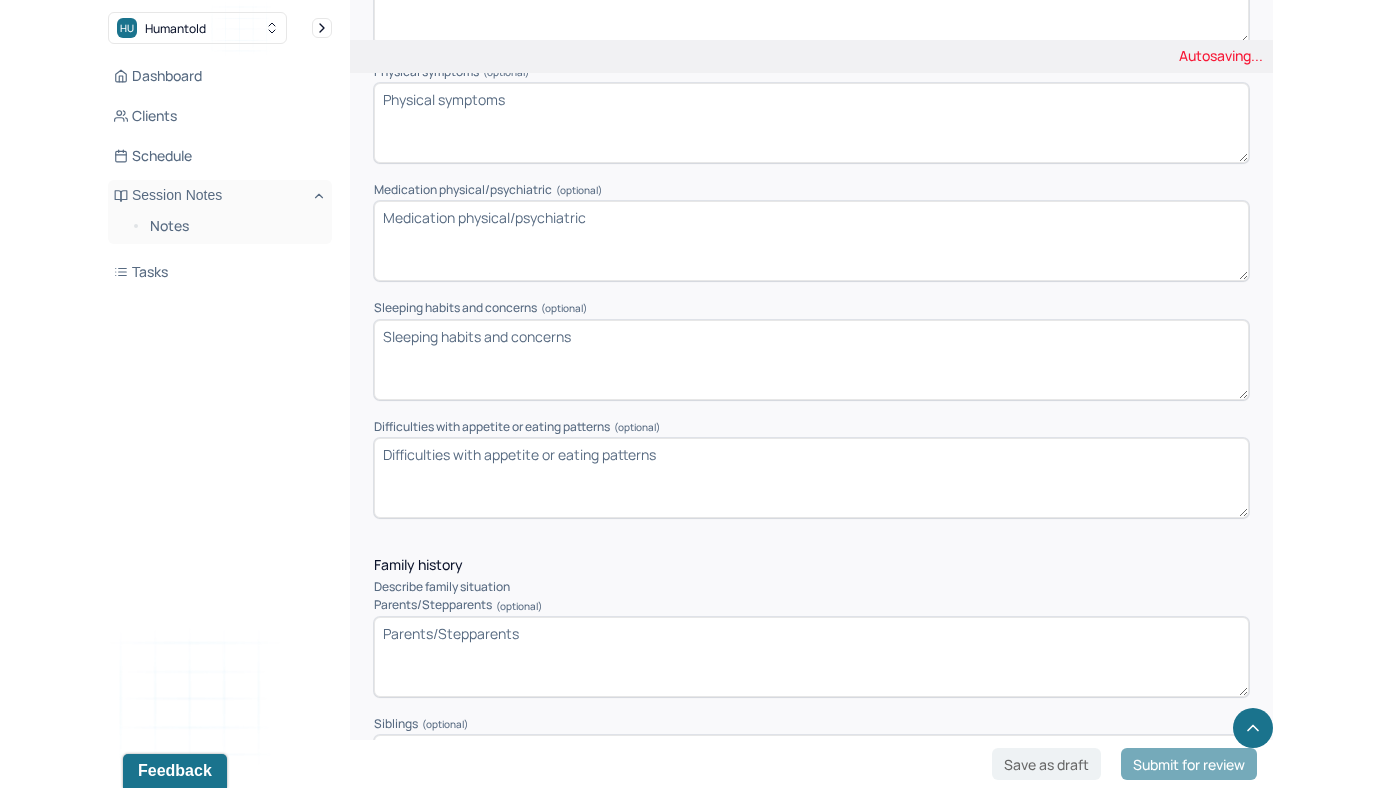 scroll, scrollTop: 0, scrollLeft: 0, axis: both 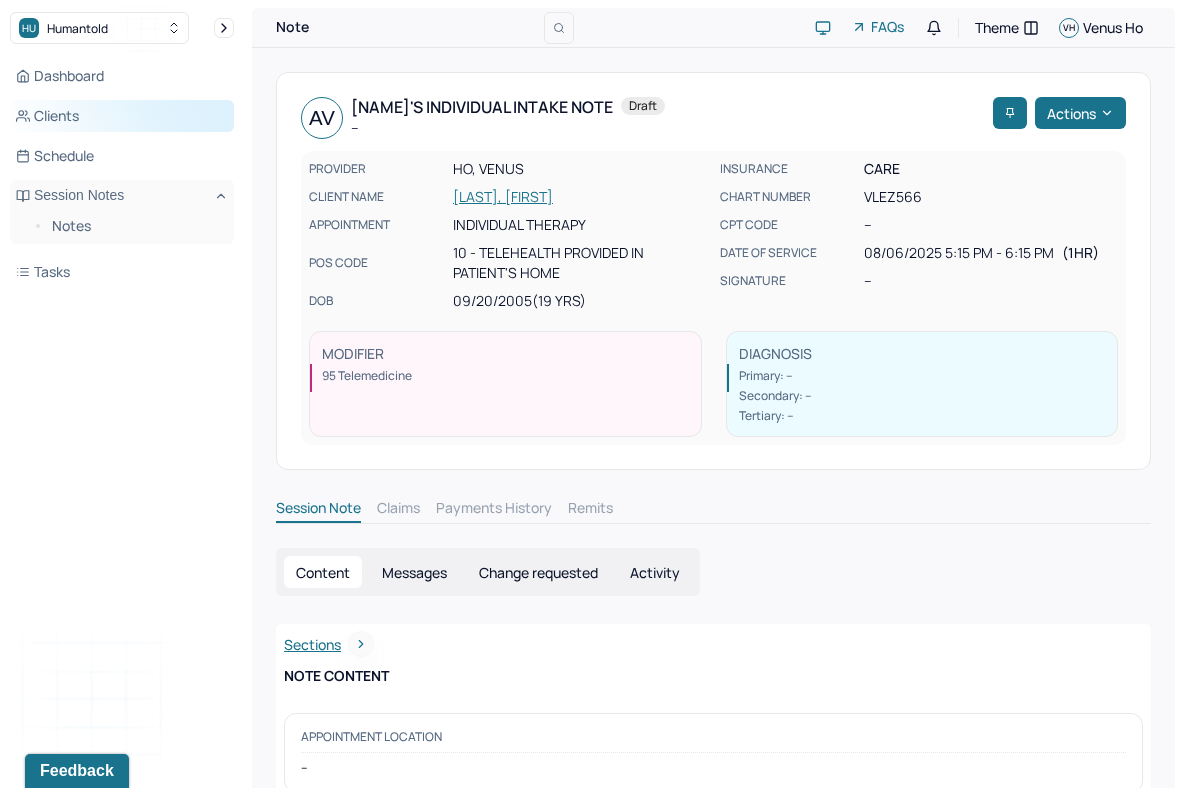 click on "Clients" at bounding box center [122, 116] 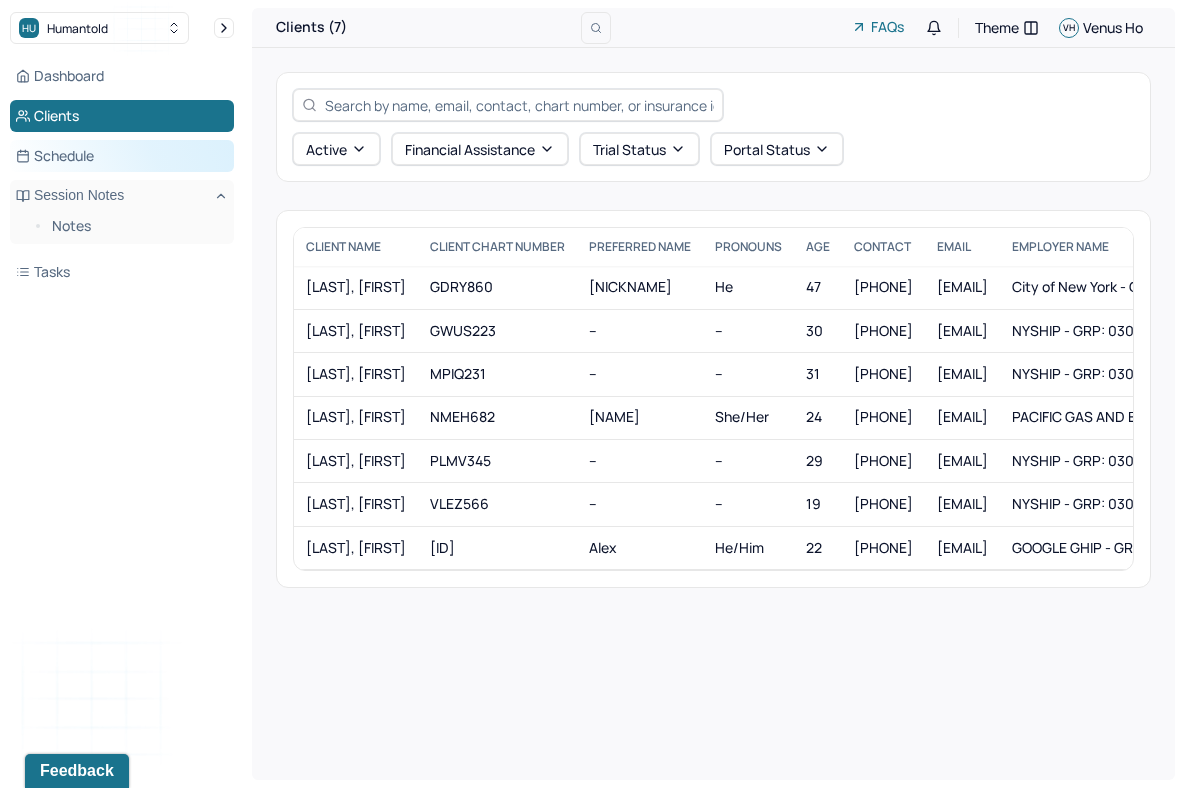 click on "Schedule" at bounding box center (122, 156) 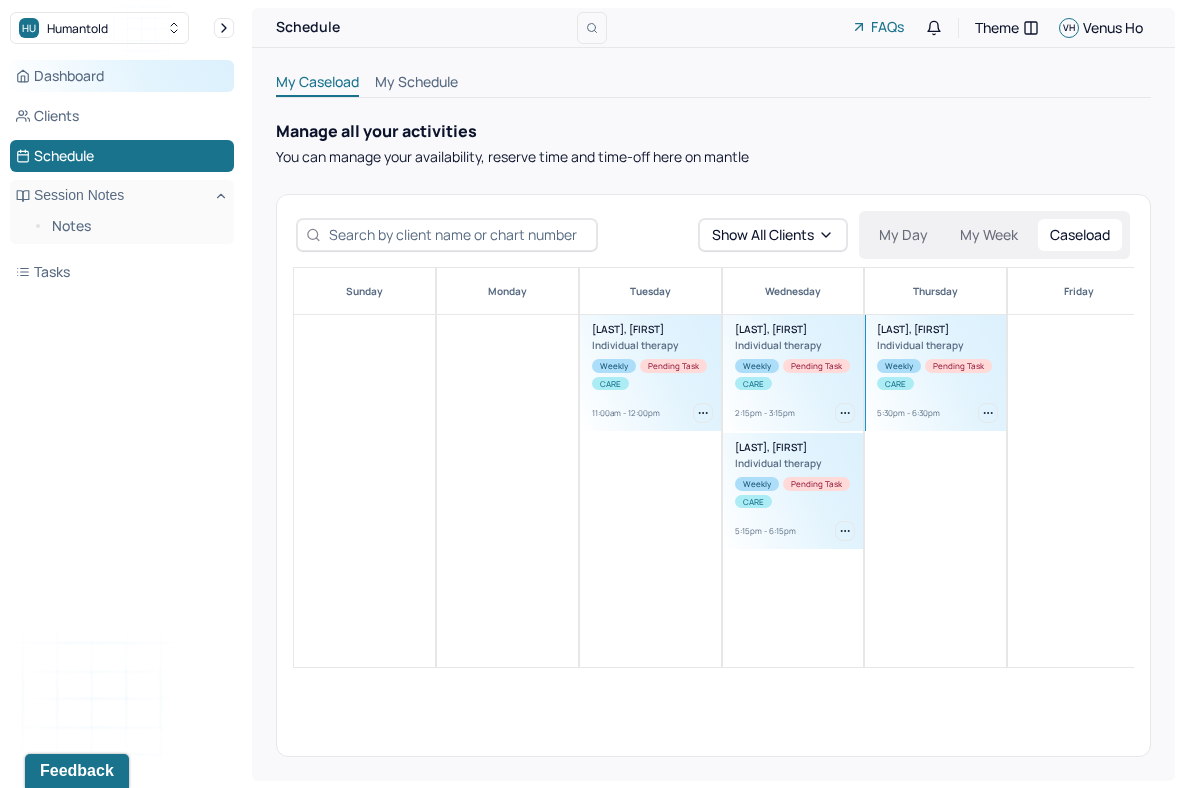 click on "Dashboard" at bounding box center [122, 76] 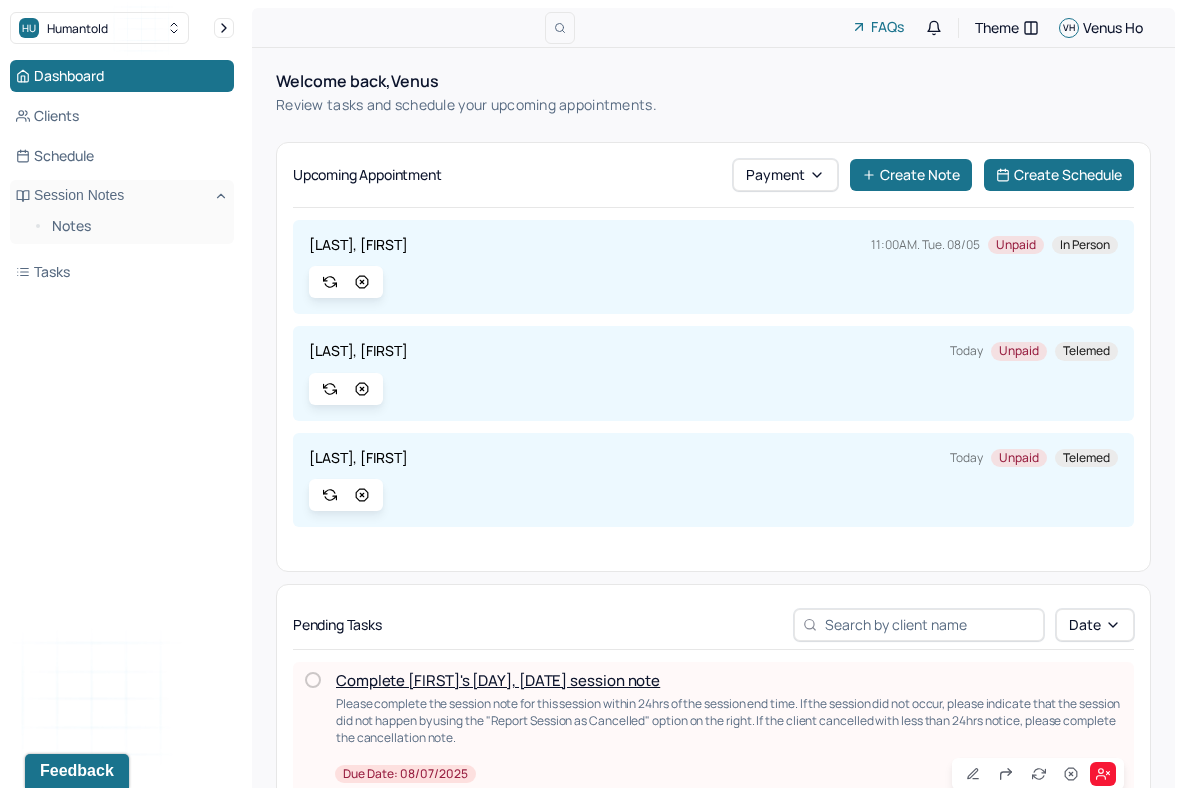 click on "[FIRST] [LAST] [TIME]. [DAY] [DATE] Unpaid In person [LAST], [FIRST] Today Unpaid Telemed [LAST], [FIRST] Today Unpaid Telemed Pending Tasks Date Complete [FIRST]'s [DAY], [DATE] session note Please complete the session note for this session within 24hrs of the session end time. If the session did not occur, please indicate that the session did not happen by using the "Report Session as Cancelled" option on the right. If the client cancelled with less than 24hrs notice, please complete the cancellation note. Due date: [DATE] Client Aug 4 - Aug 10, 2025 Week My Caseload 4 Mon 5 Tue [LAST], [FIRST] [TIME] - [TIME] Individual therapy C A R E Unpaid 6 Wed [LAST], [FIRST] [TIME] - [TIME] Individual therapy C A R E Unpaid [LAST], [FIRST] [TIME] - [TIME] Individual therapy C A R E Unpaid 7 Thu 8 Fri 9 Sat 10 Sun" at bounding box center [713, 792] 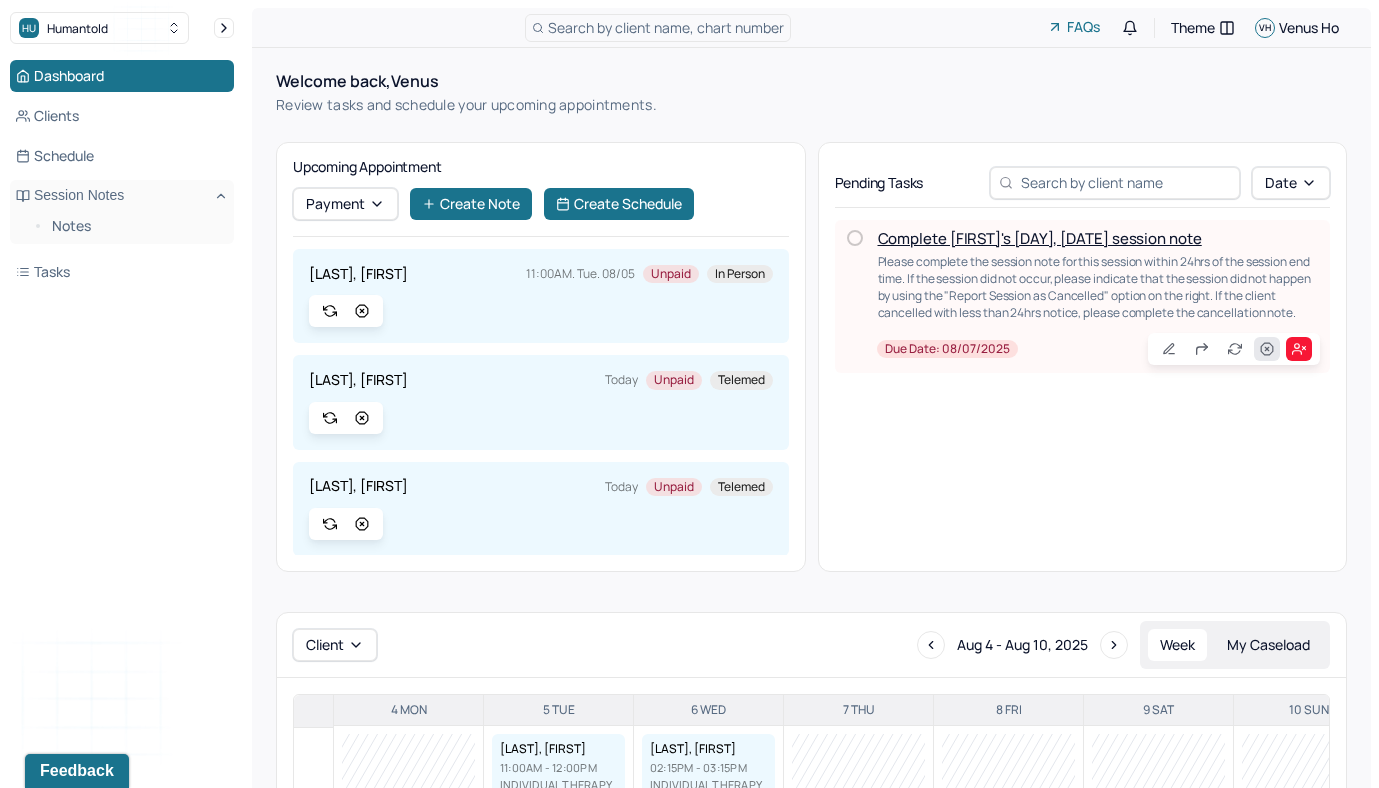 click 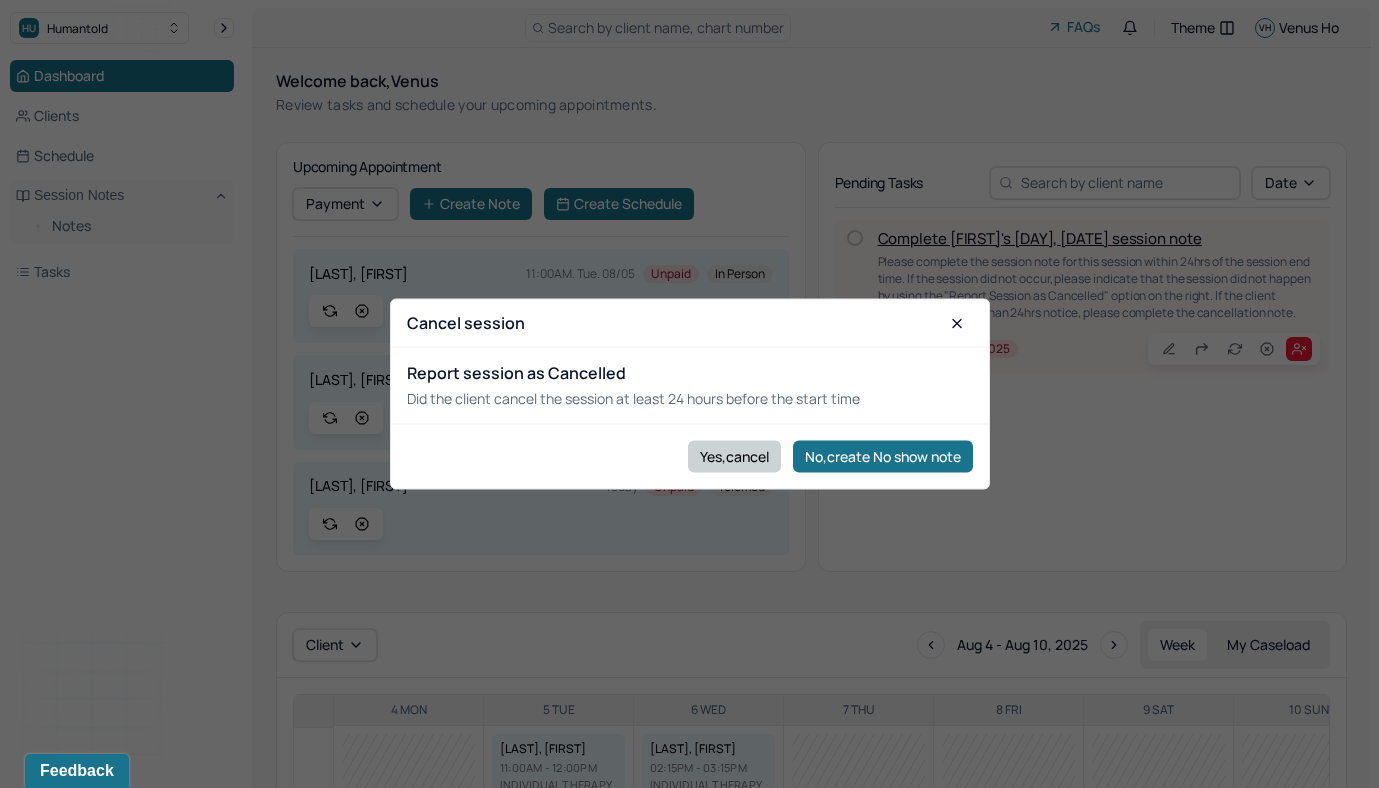 click on "Yes,cancel" at bounding box center [734, 456] 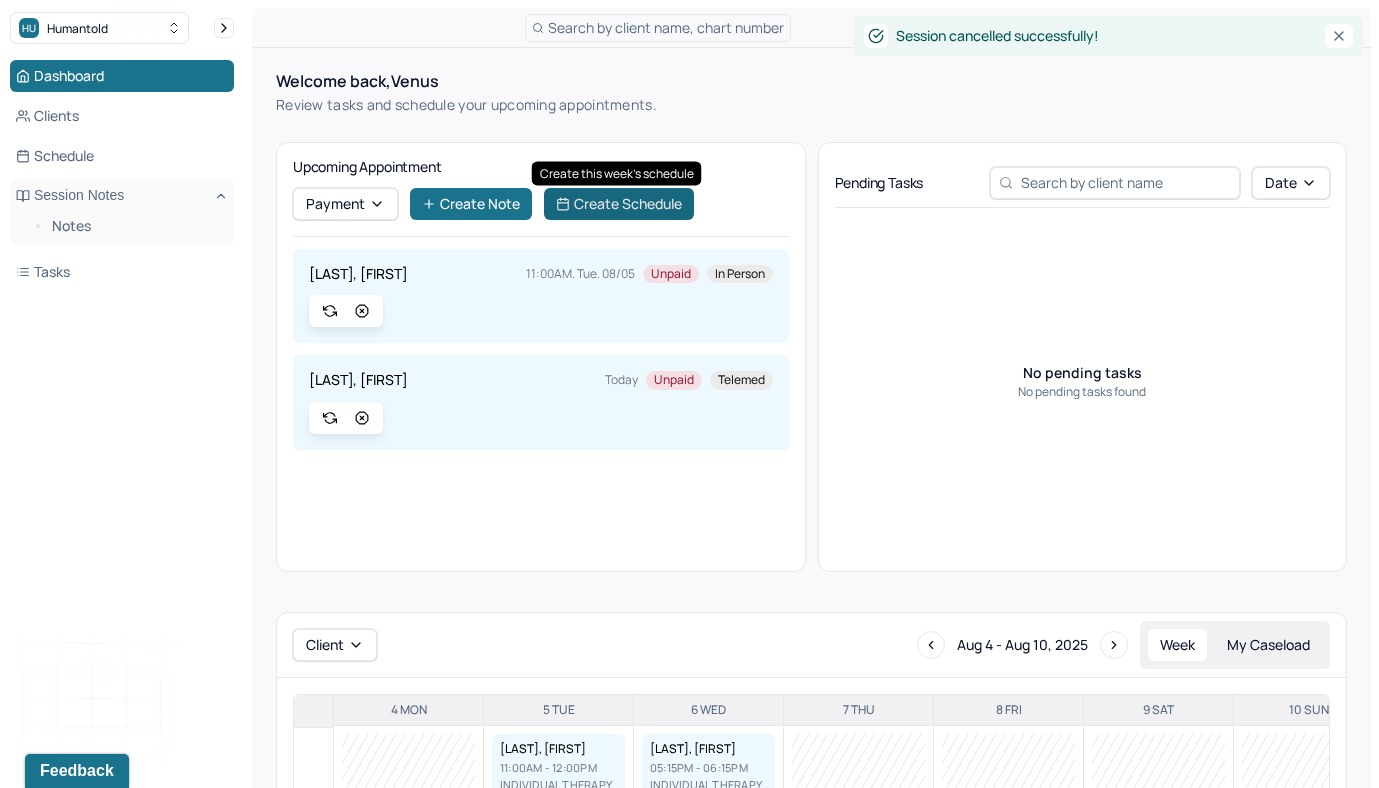 click on "Create Schedule" at bounding box center [619, 204] 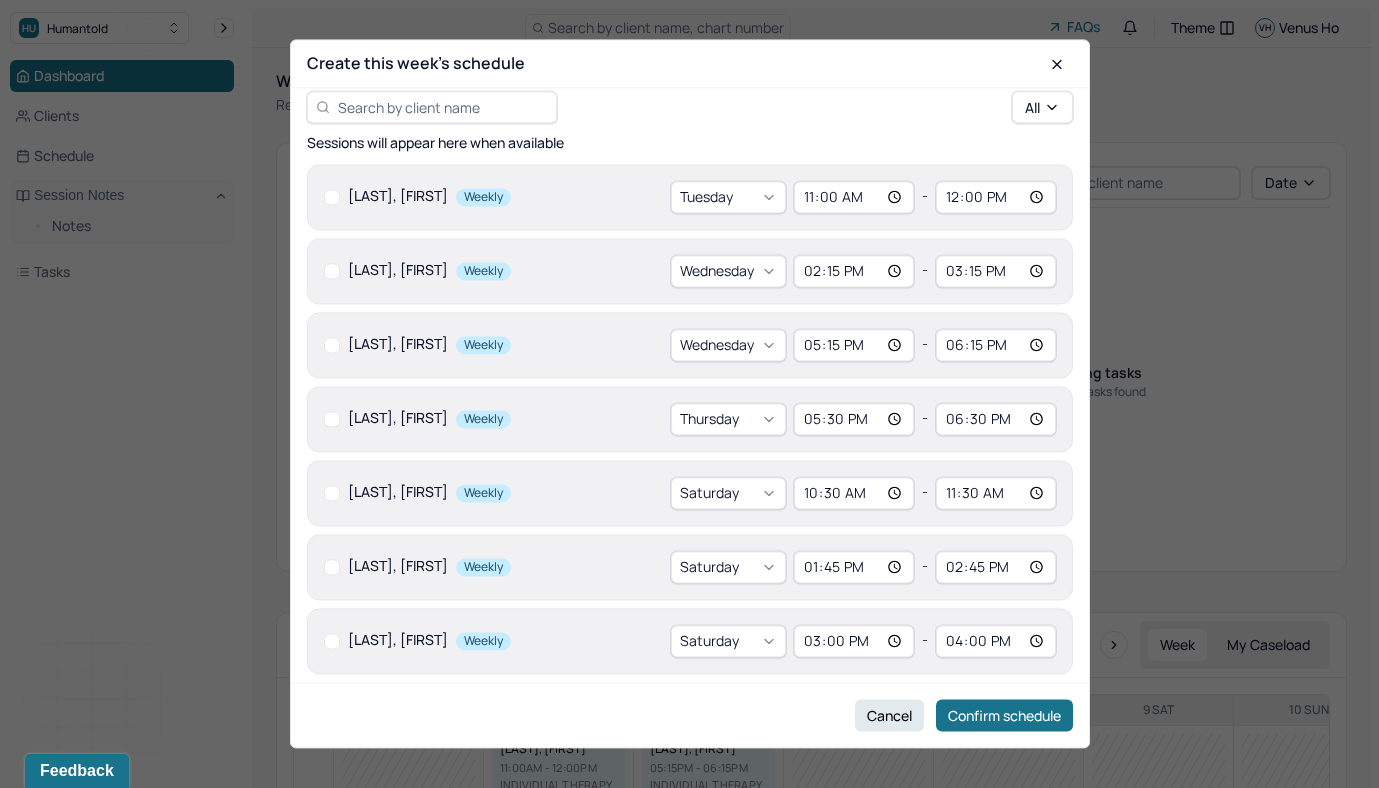 scroll, scrollTop: 0, scrollLeft: 0, axis: both 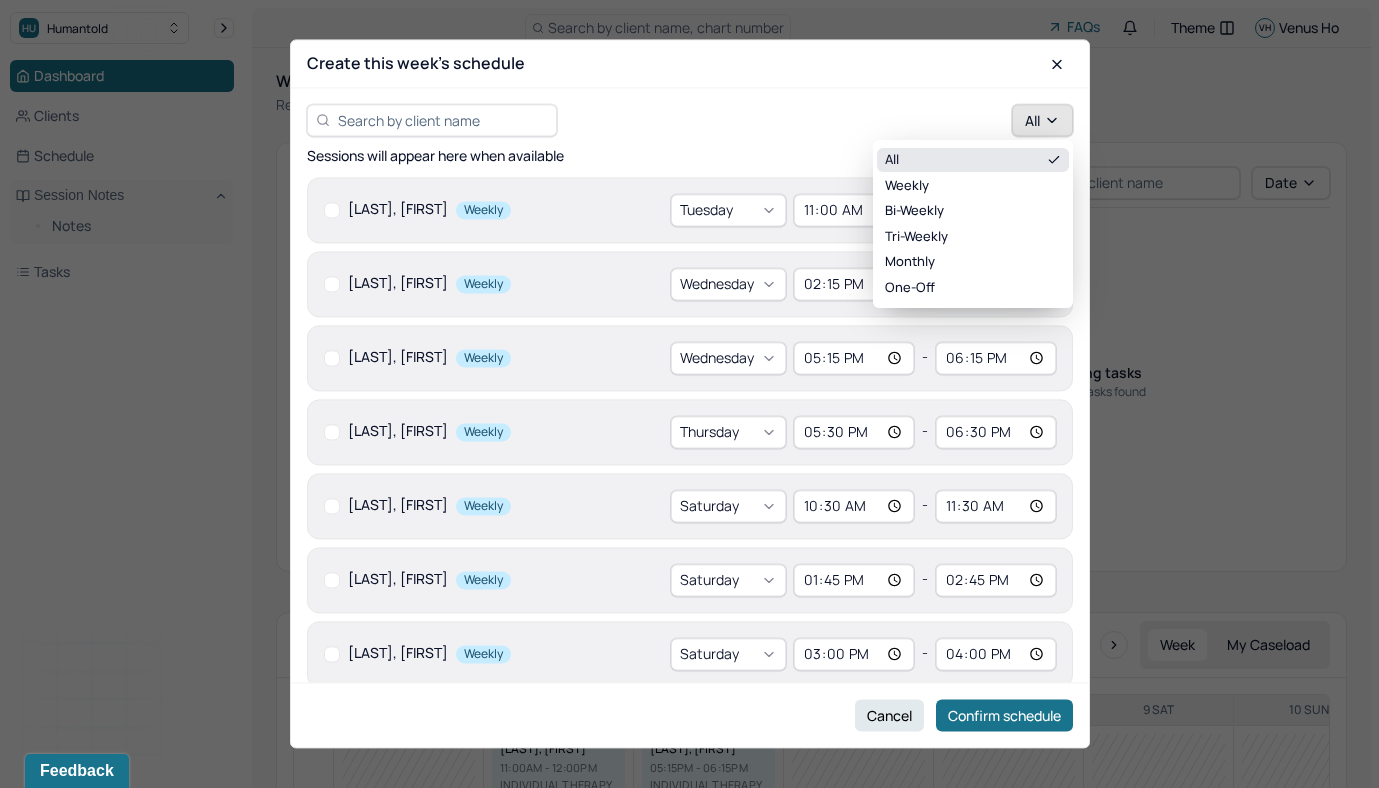 click on "All" at bounding box center (1042, 120) 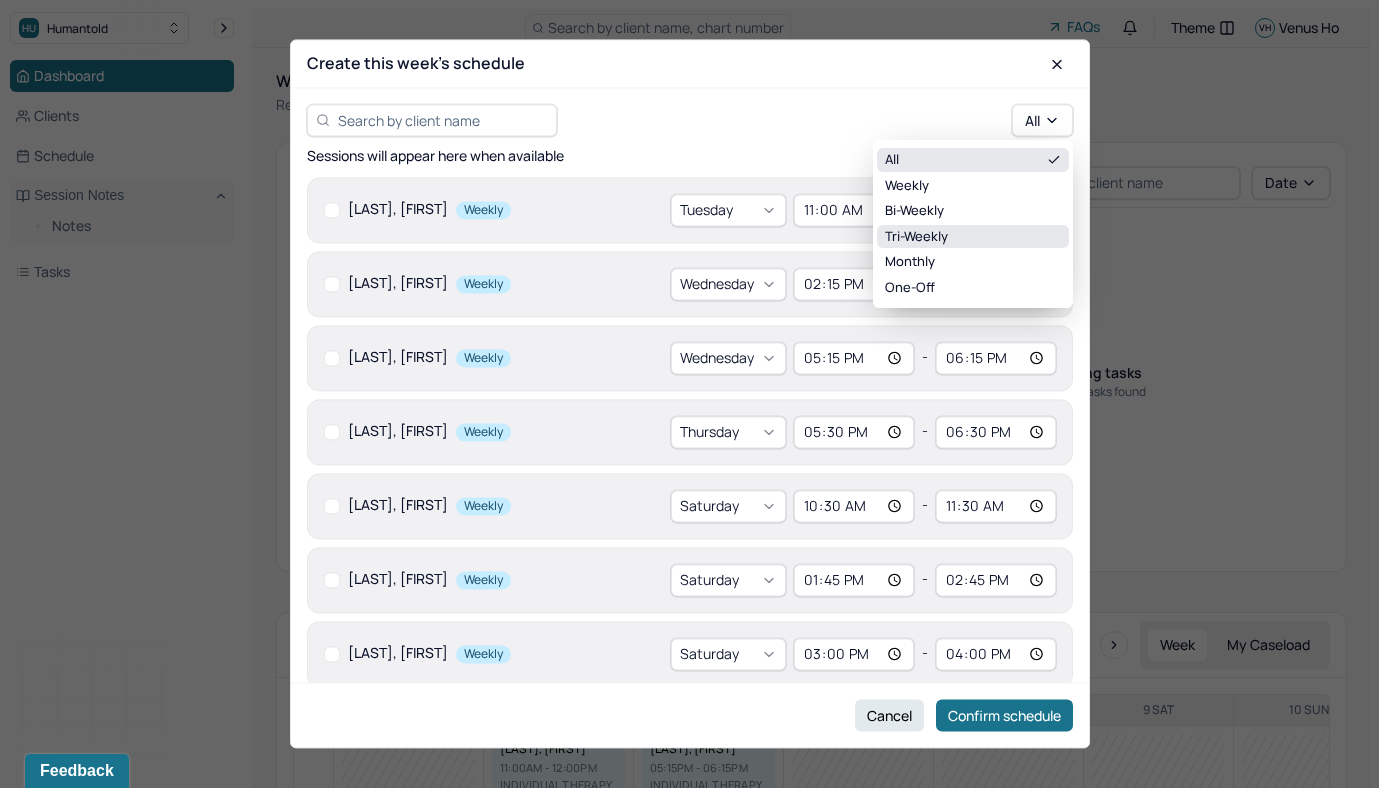 click on "Tri-Weekly" at bounding box center (973, 237) 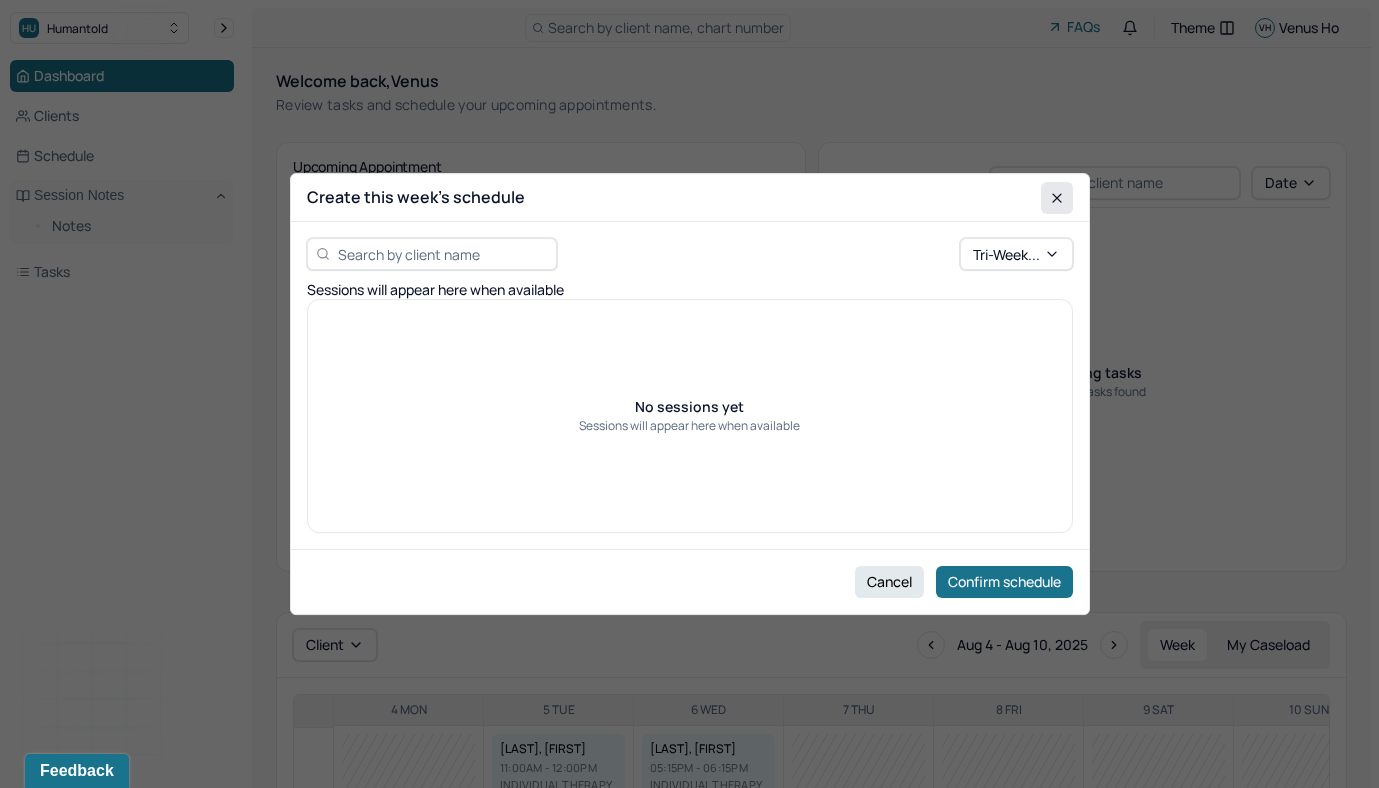 click 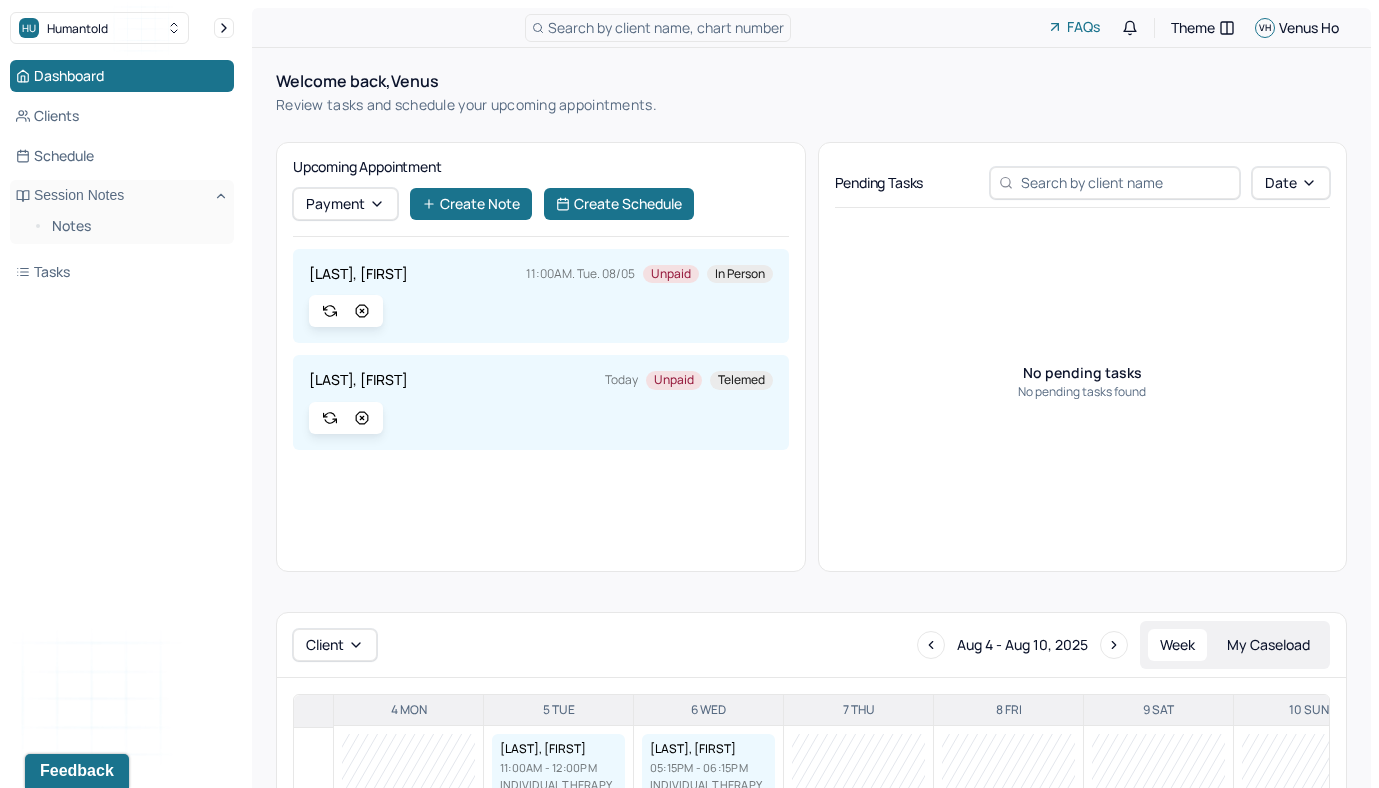 scroll, scrollTop: 170, scrollLeft: 0, axis: vertical 